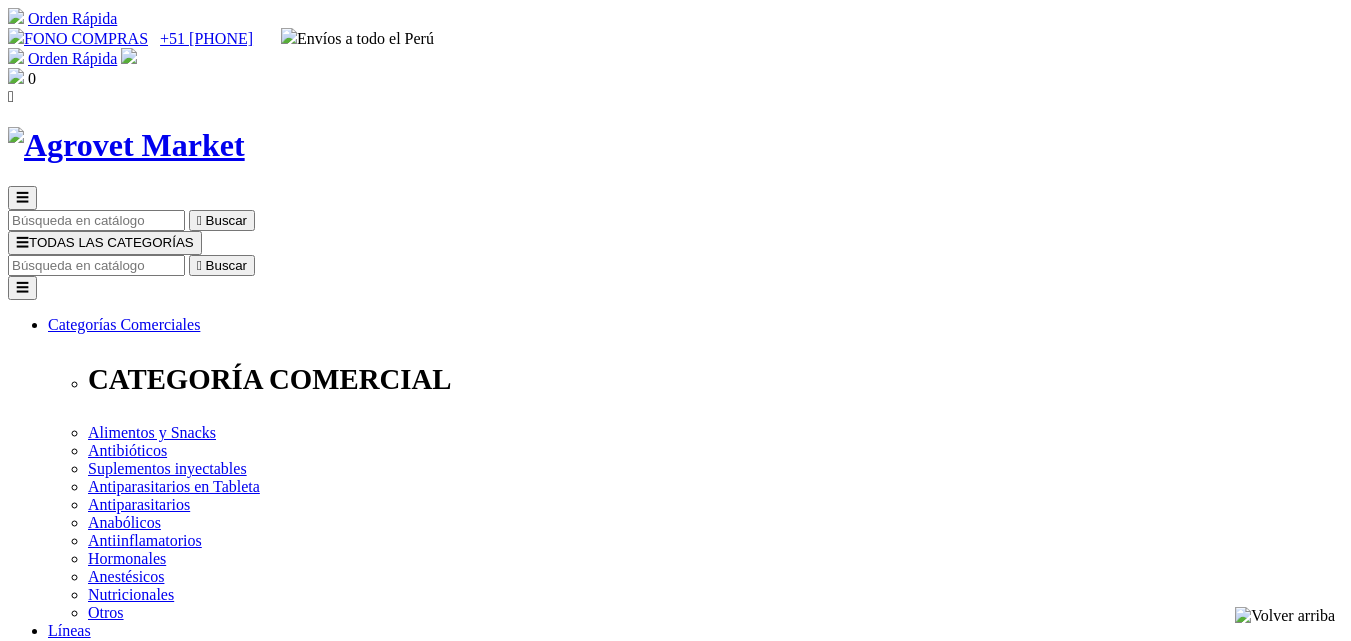 scroll, scrollTop: 0, scrollLeft: 0, axis: both 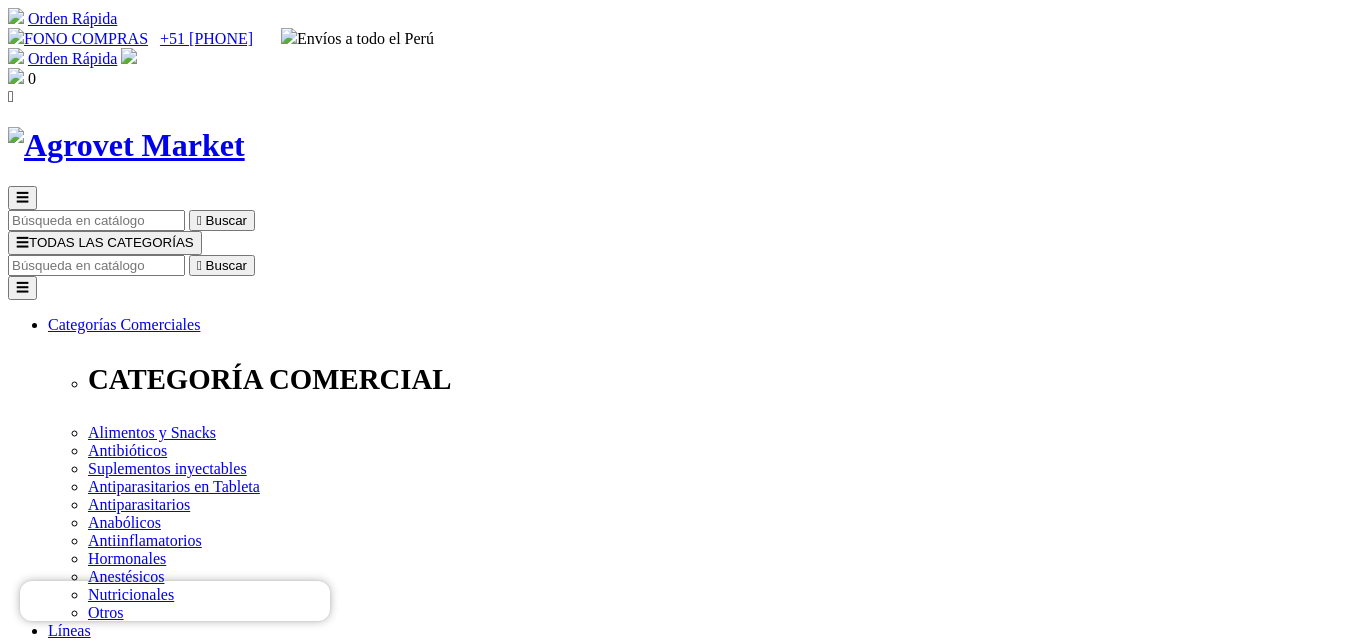 click at bounding box center (96, 265) 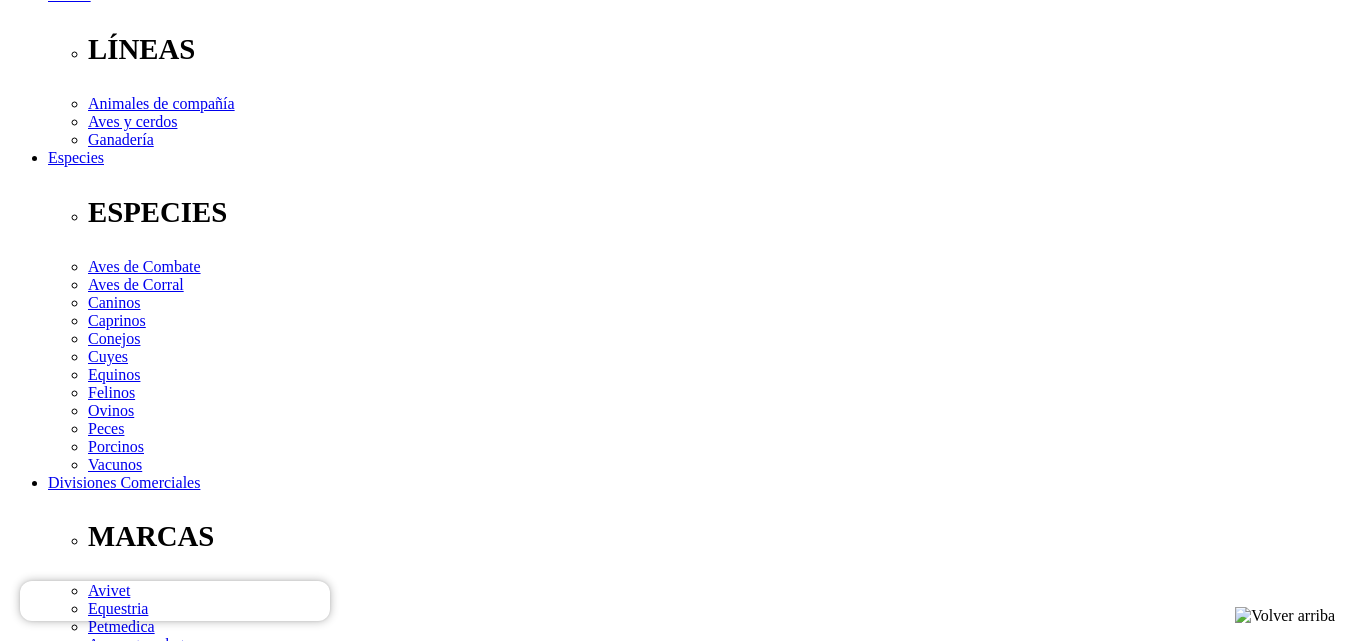 scroll, scrollTop: 726, scrollLeft: 0, axis: vertical 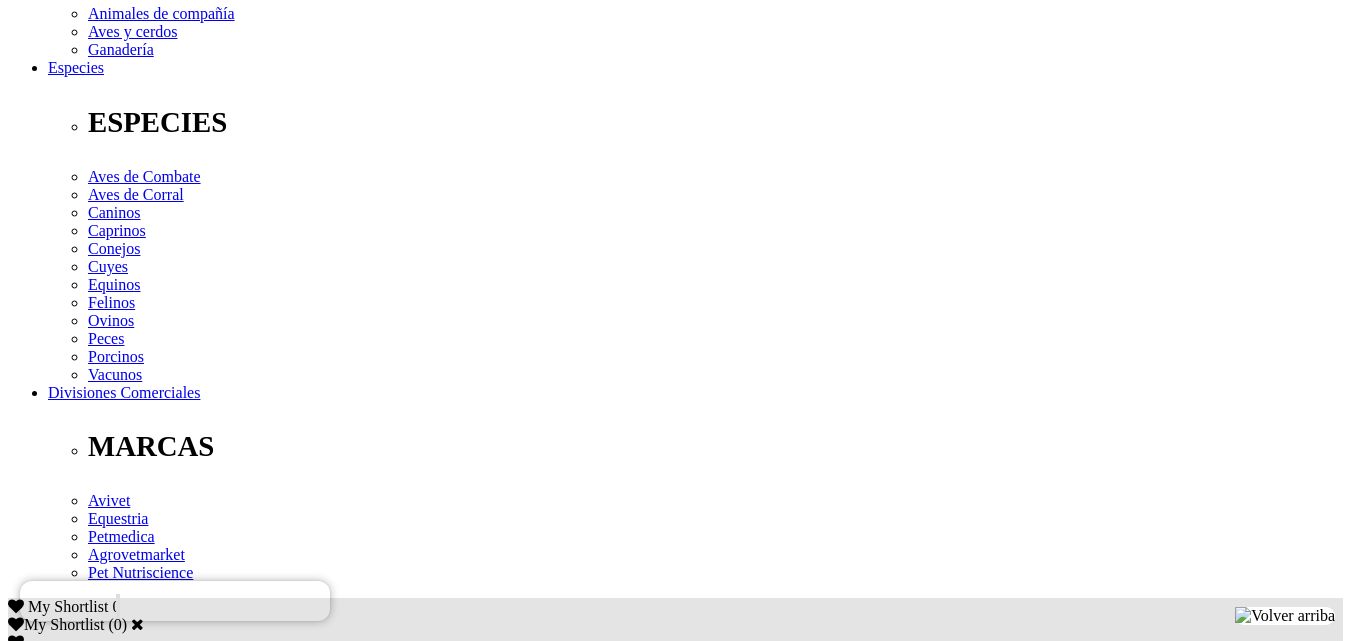 click on "Dosis y Administración" at bounding box center (123, 2597) 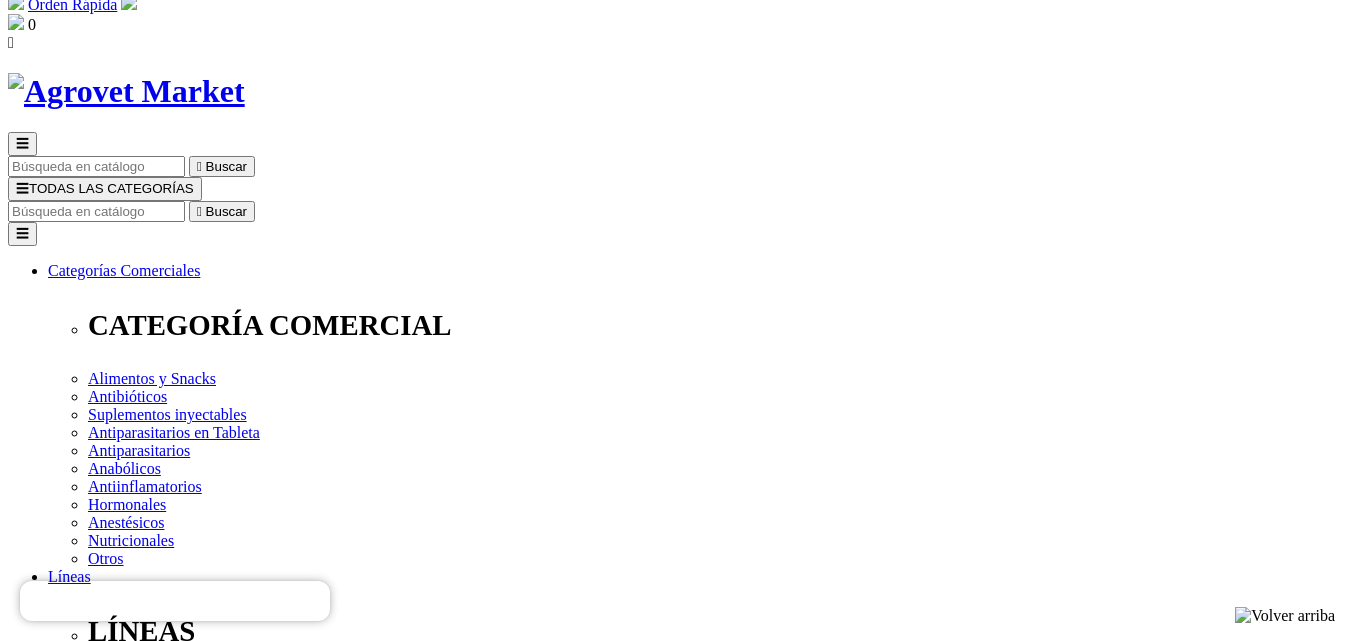 scroll, scrollTop: 53, scrollLeft: 0, axis: vertical 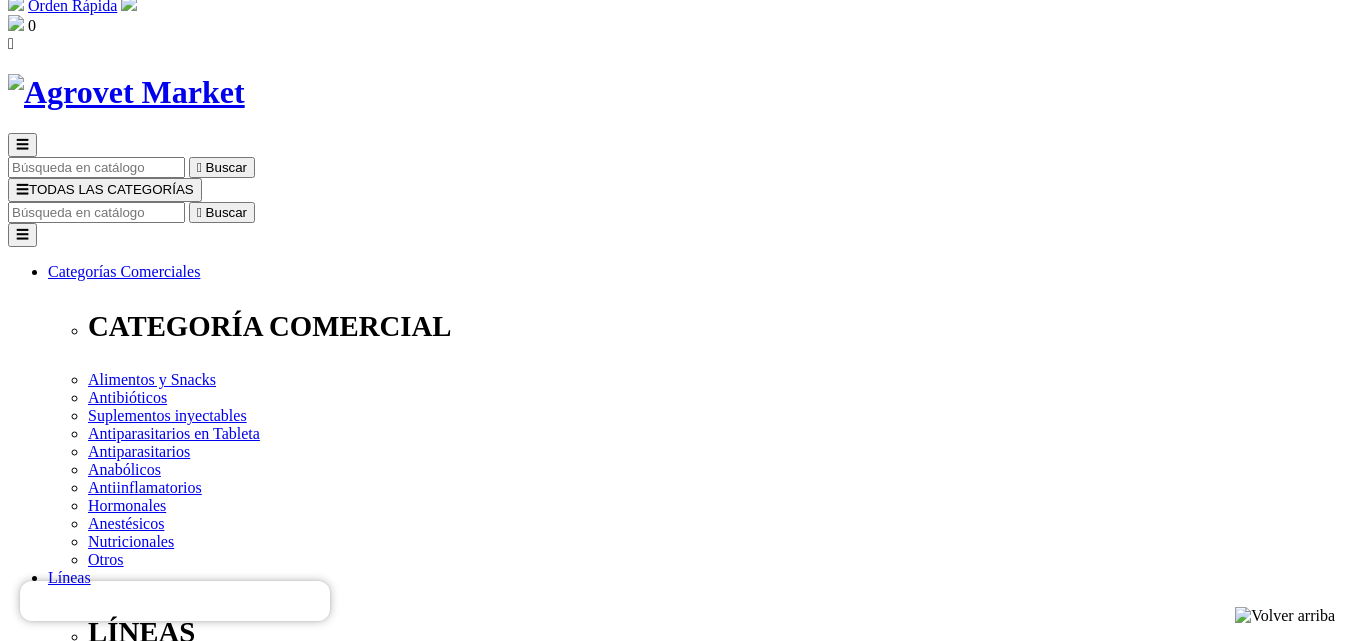 click at bounding box center [96, 212] 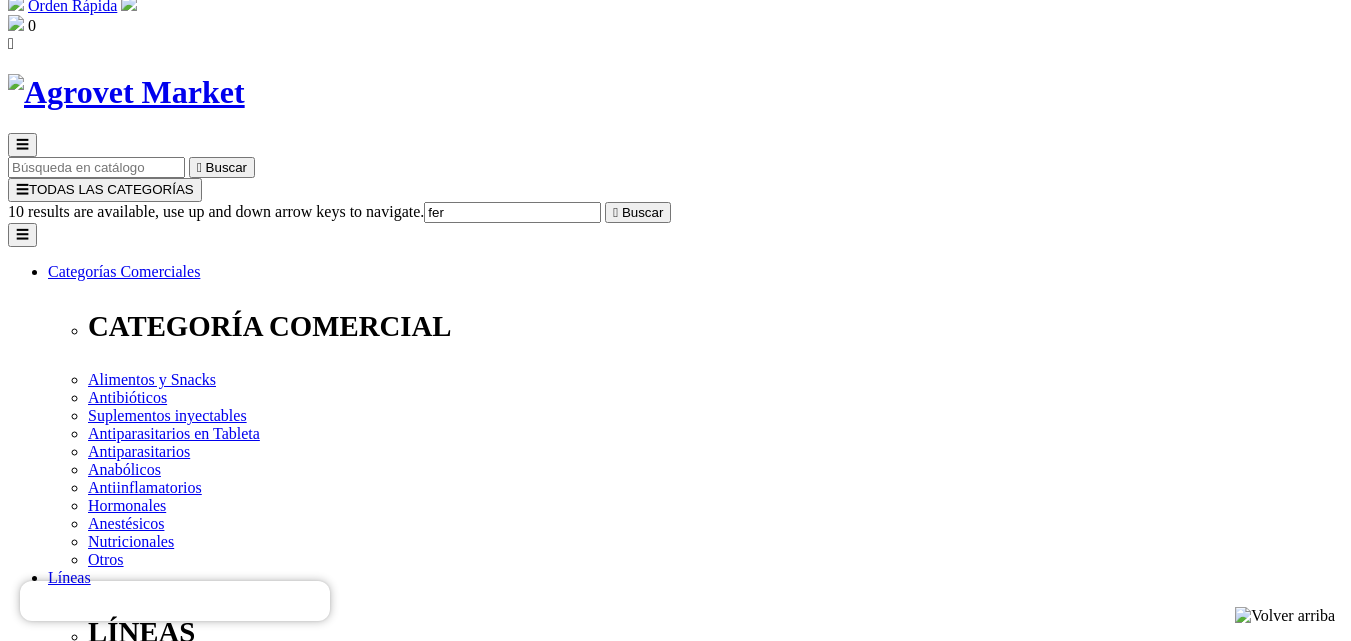 type on "fert" 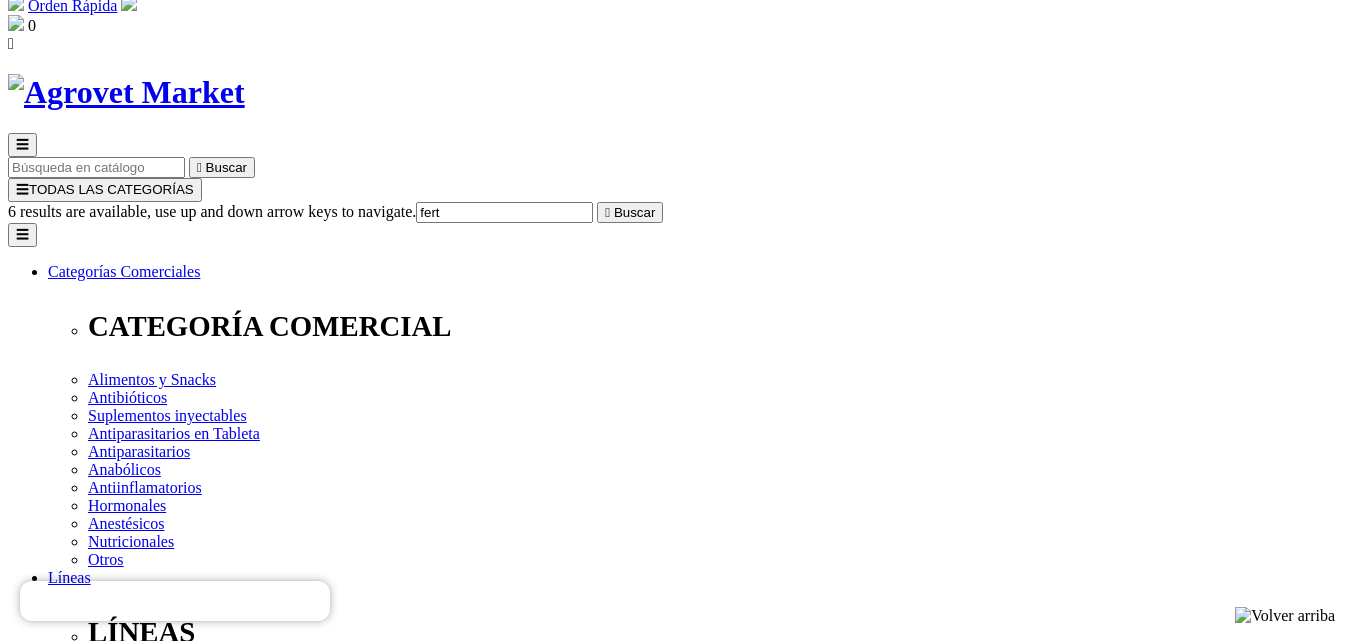 click on ">  Fertimin Se®" at bounding box center [96, 7833] 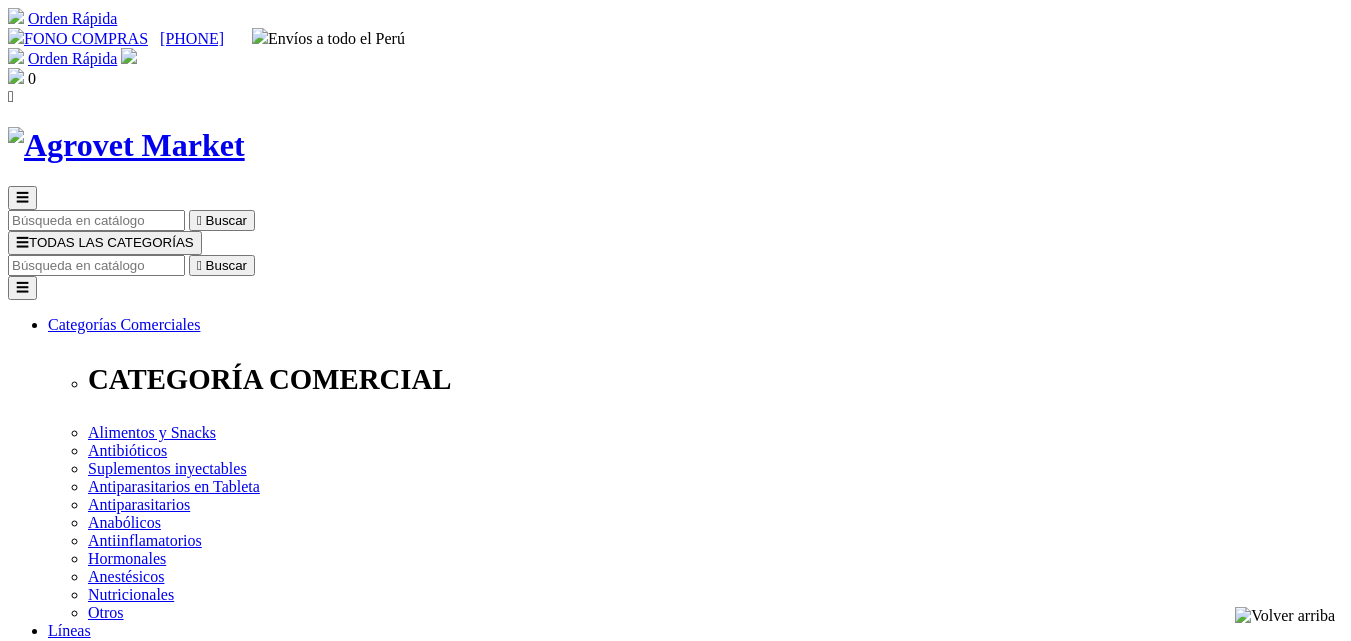 scroll, scrollTop: 0, scrollLeft: 0, axis: both 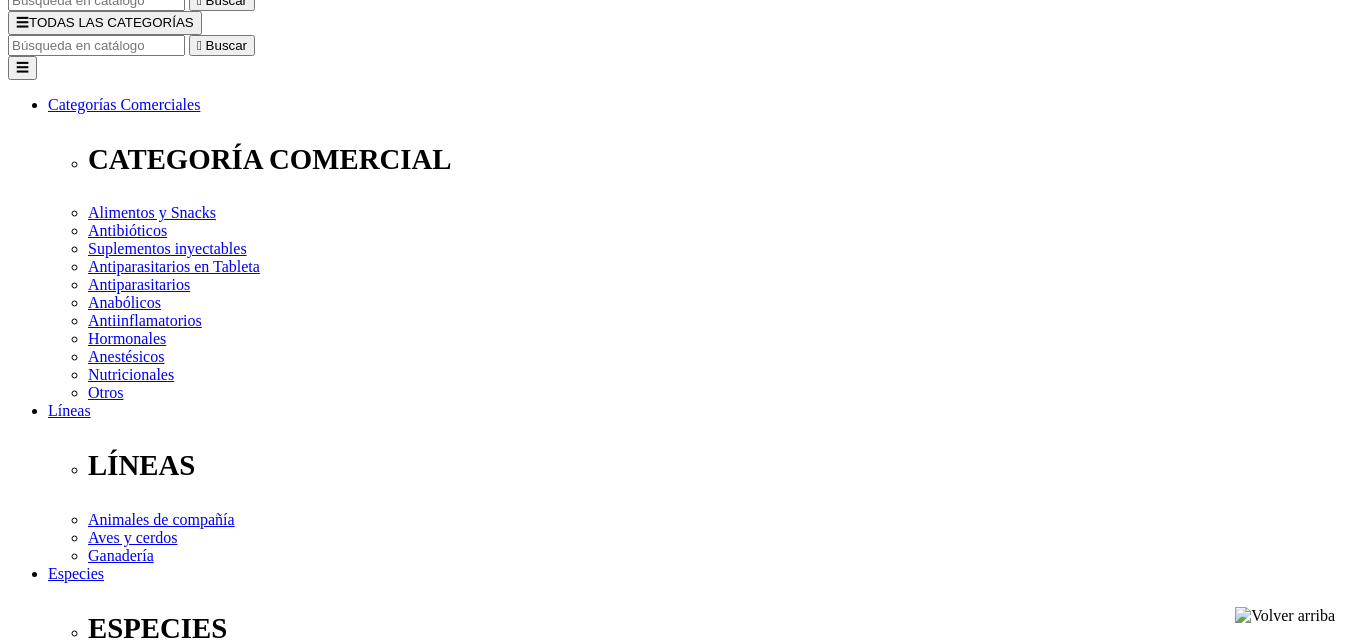click on "Elige la presentación comercial que deseas
Frasco x 50 mL
Frasco x 100 mL
Frasco x 250 mL
Frasco x 500 mL" at bounding box center [148, 2902] 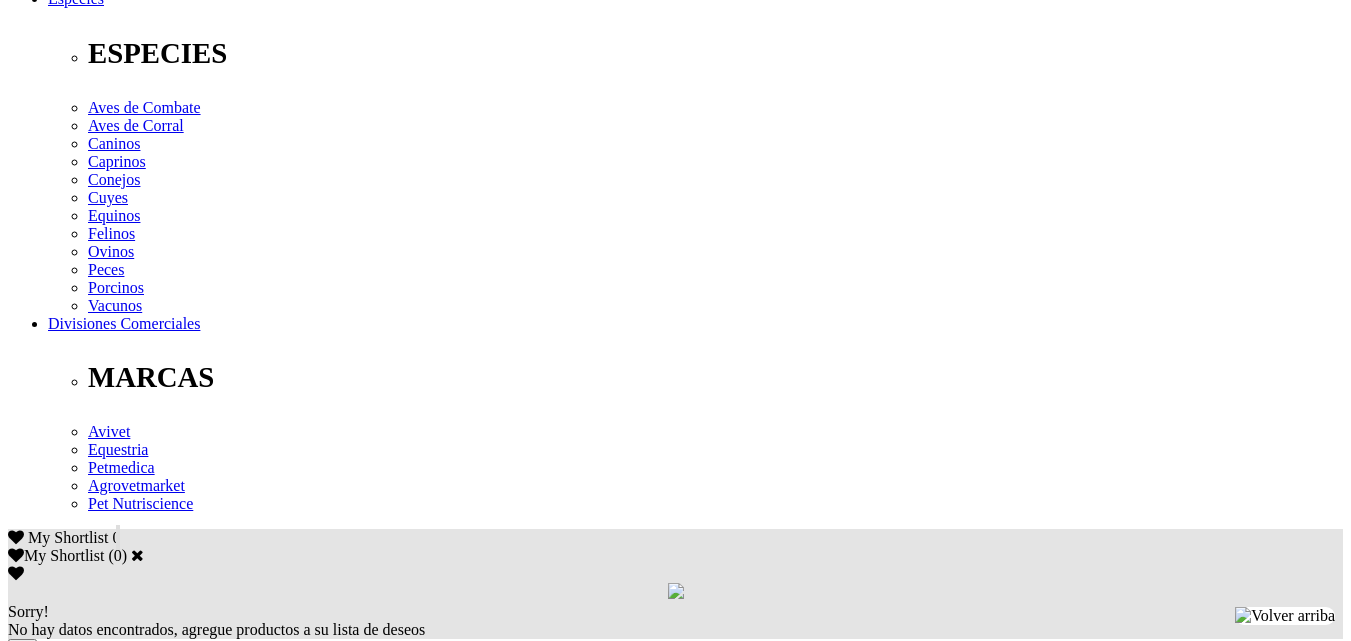 scroll, scrollTop: 796, scrollLeft: 0, axis: vertical 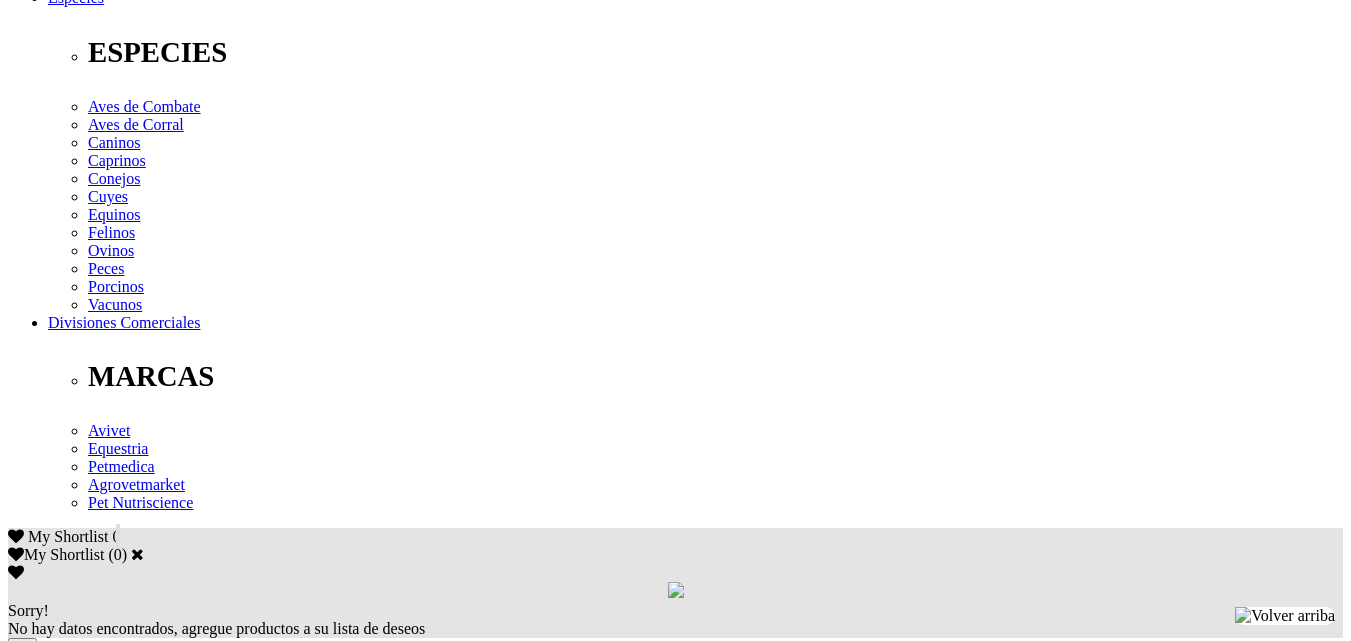 click on "Dosis y Administración" at bounding box center [123, 2525] 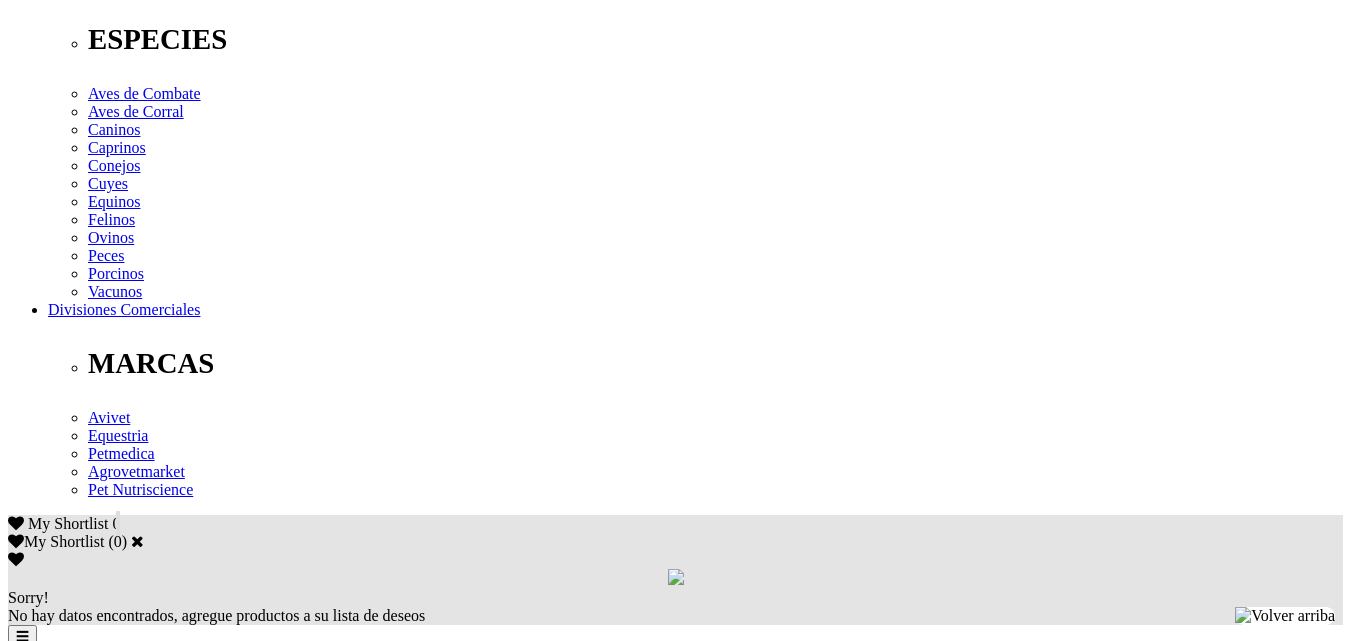 scroll, scrollTop: 811, scrollLeft: 0, axis: vertical 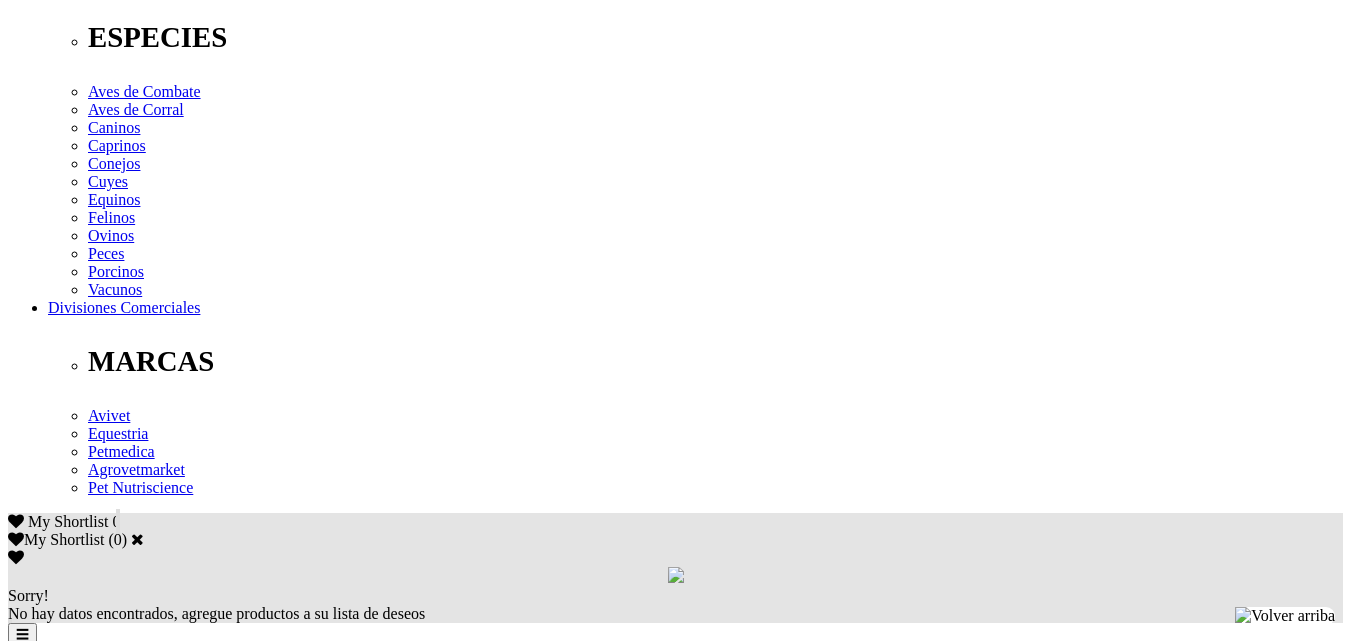 click on "Comentarios" at bounding box center (89, 2528) 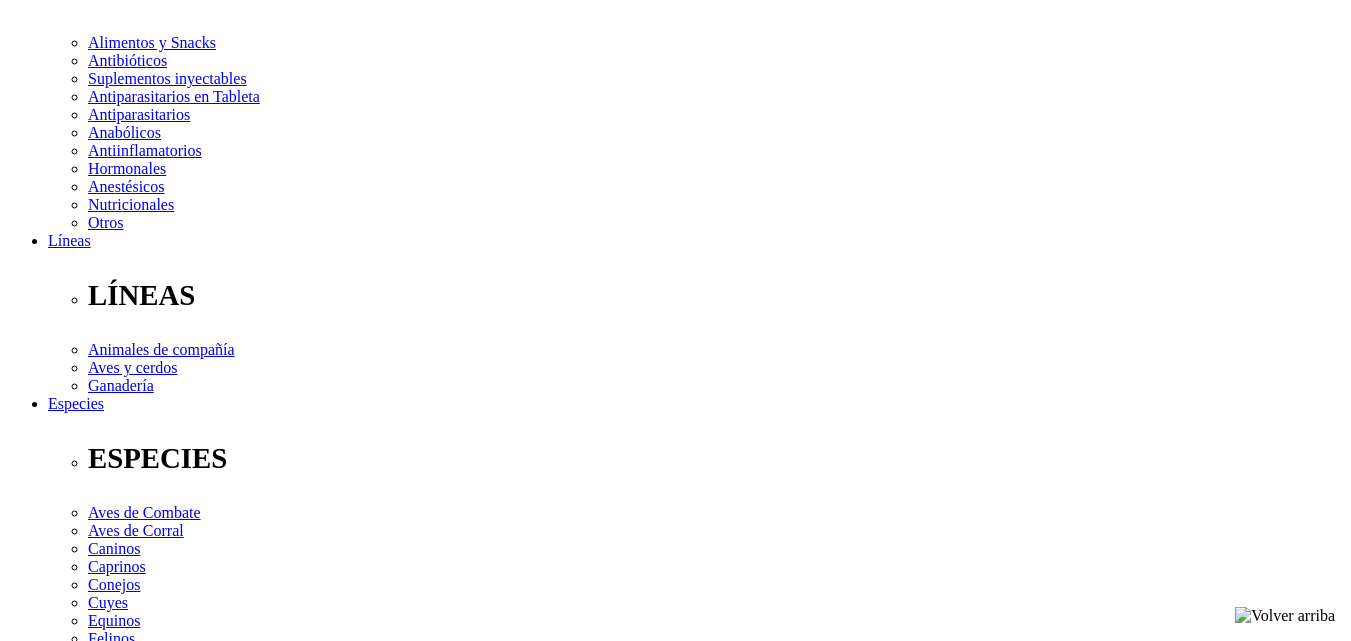 scroll, scrollTop: 388, scrollLeft: 0, axis: vertical 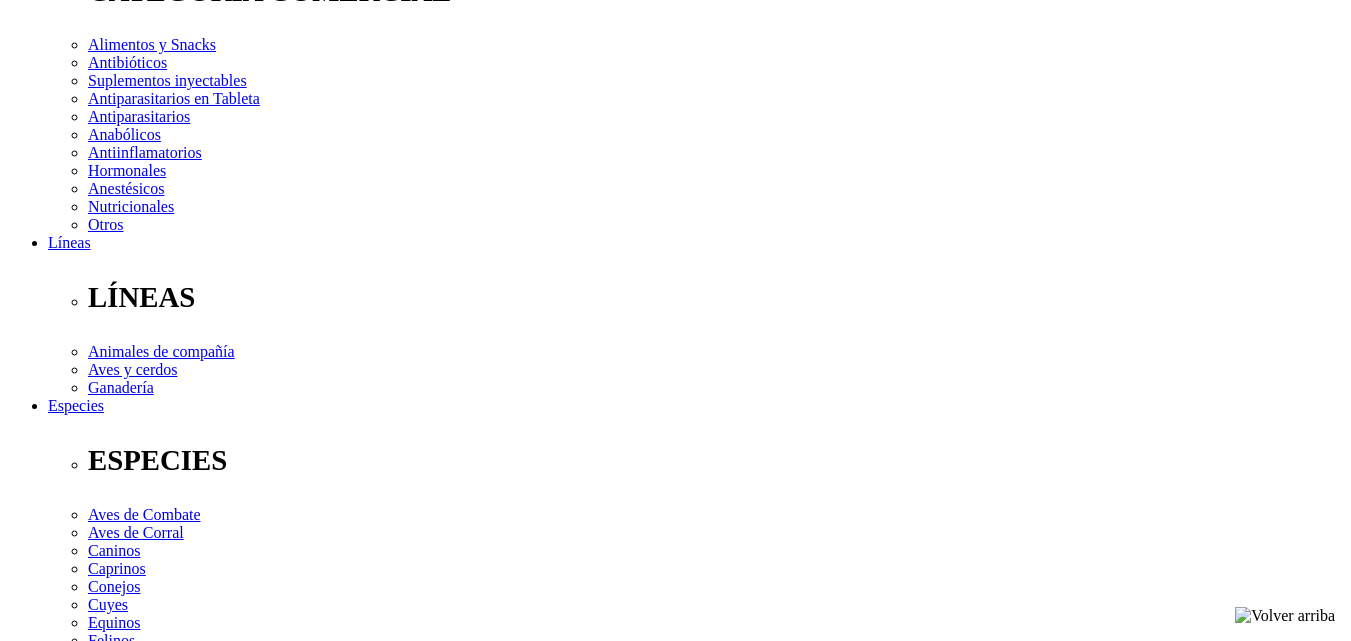 click on "Elige la presentación comercial que deseas
Frasco x 50 mL
Frasco x 100 mL
Frasco x 250 mL
Frasco x 500 mL" at bounding box center [148, 2697] 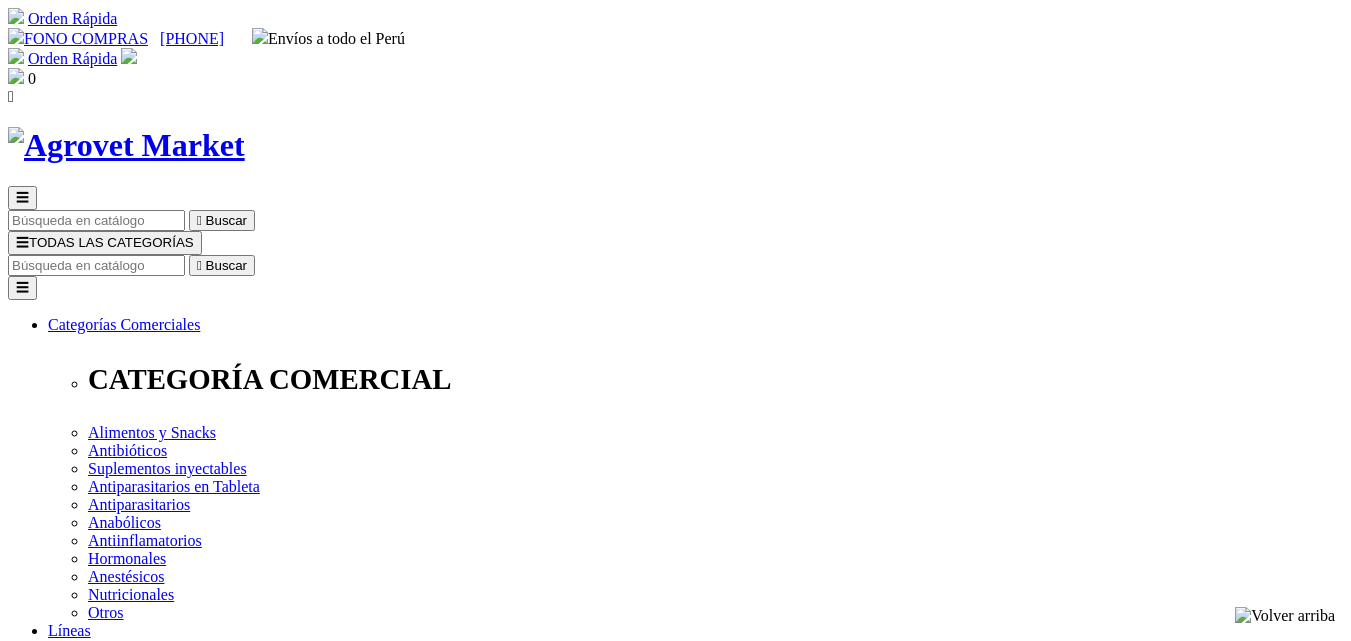 select on "3" 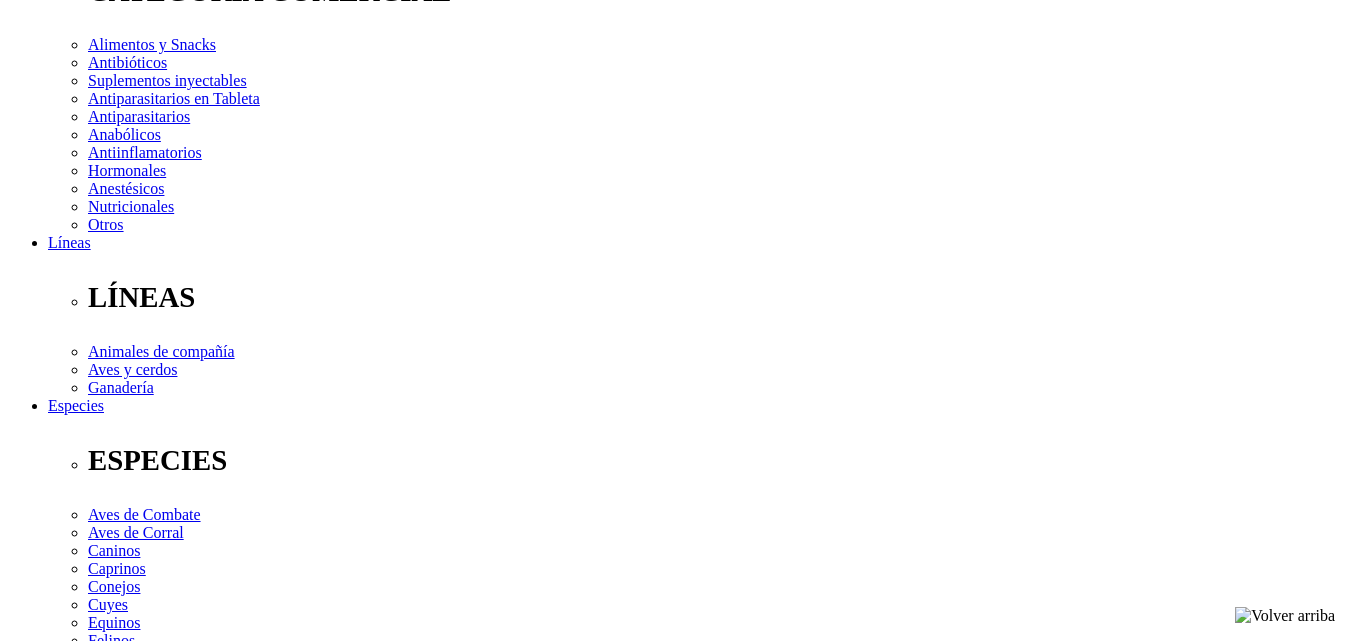 scroll, scrollTop: 0, scrollLeft: 0, axis: both 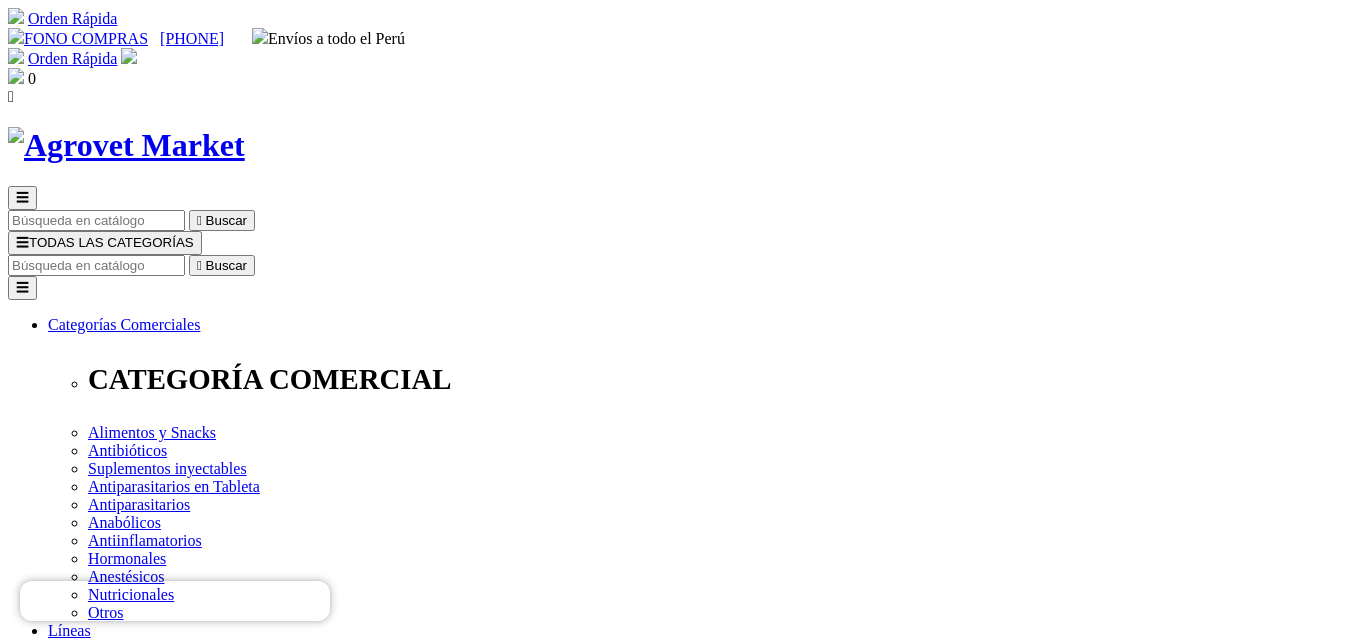drag, startPoint x: 0, startPoint y: 0, endPoint x: 781, endPoint y: 104, distance: 787.89404 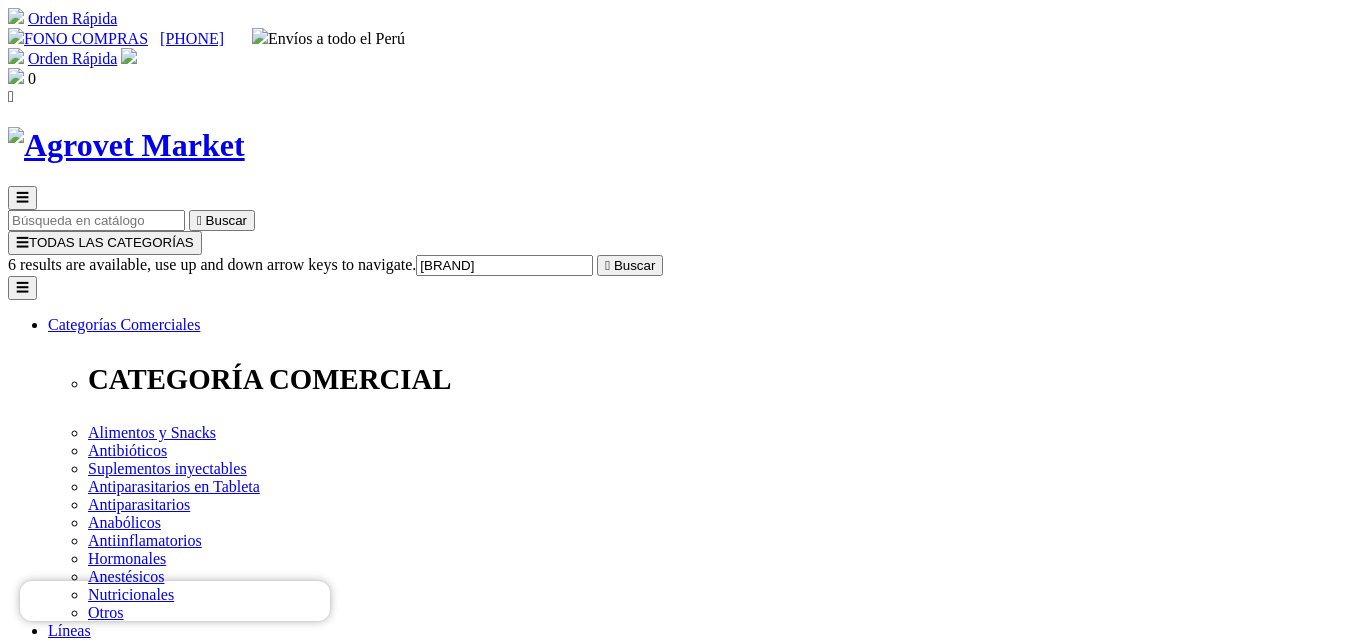 type on "oxantel" 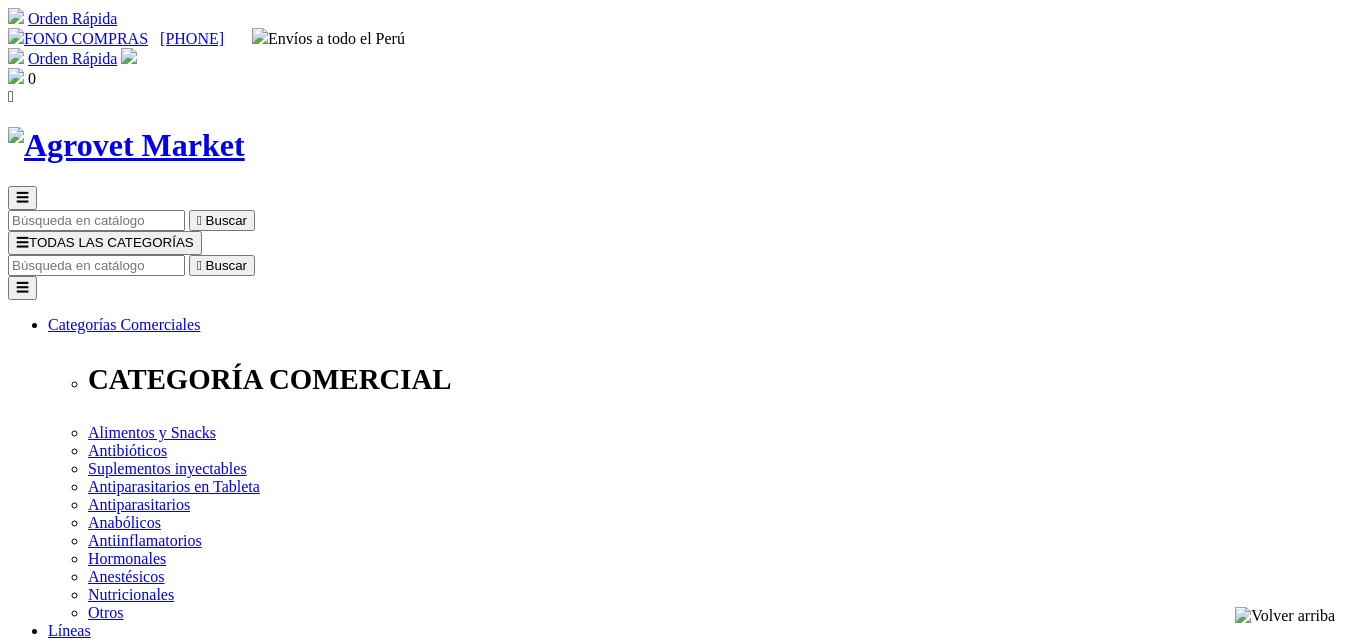 scroll, scrollTop: 0, scrollLeft: 0, axis: both 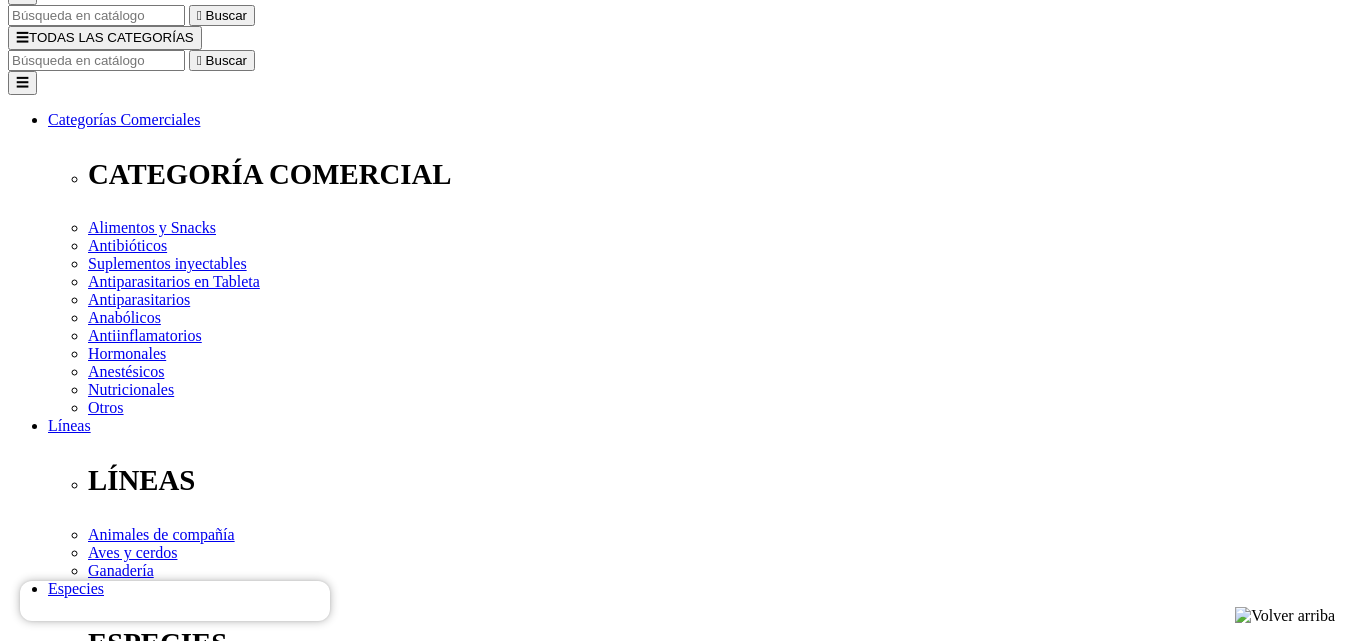 click on "Elige la presentación comercial que deseas
Jeringa dosificadora x 50 mL
Jeringa dosificadora x 5 mL
Jeringa dosificadora x 2 mL
Jeringa dosificadora x 10 mL" at bounding box center [148, 2749] 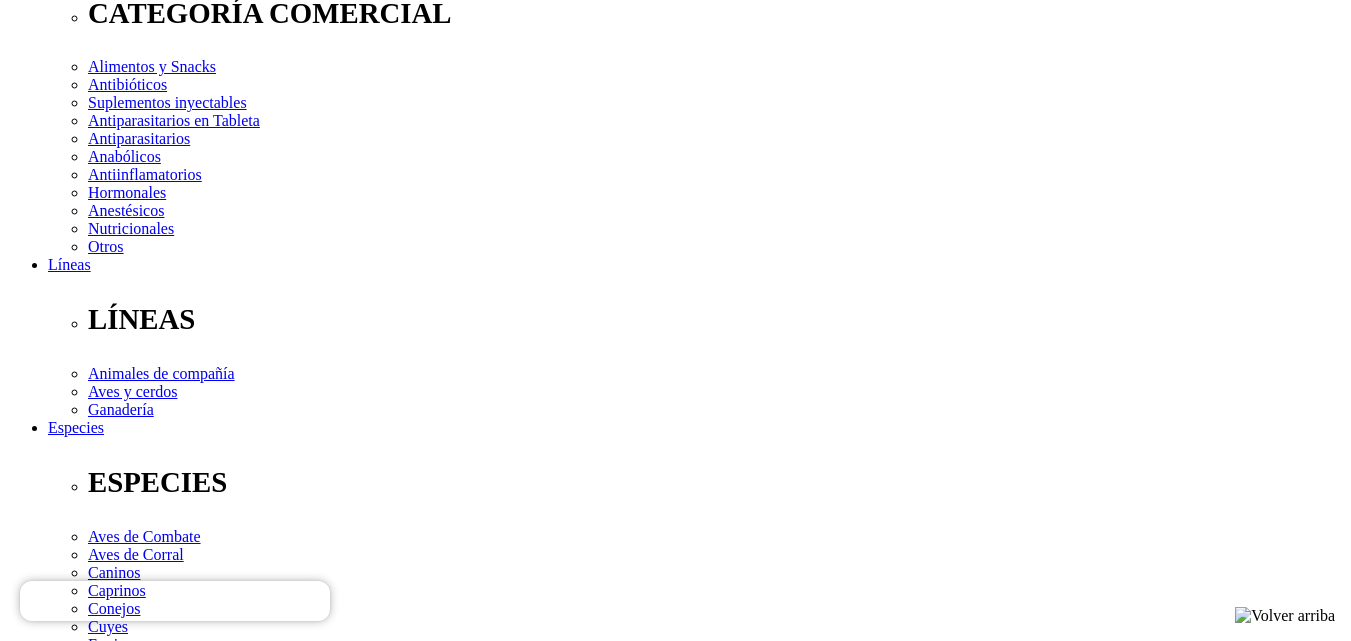 scroll, scrollTop: 367, scrollLeft: 0, axis: vertical 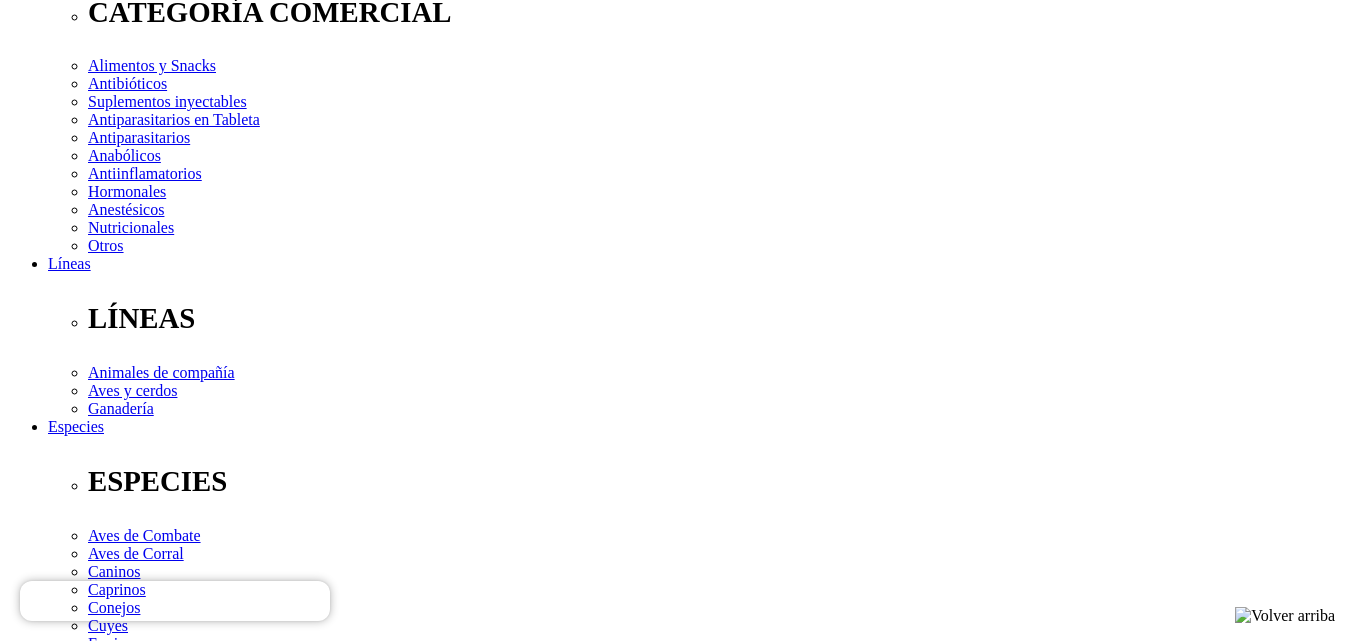 click on "Elige la presentación comercial que deseas
Jeringa dosificadora x 50 mL
Jeringa dosificadora x 5 mL
Jeringa dosificadora x 2 mL
Jeringa dosificadora x 10 mL" at bounding box center [148, 2586] 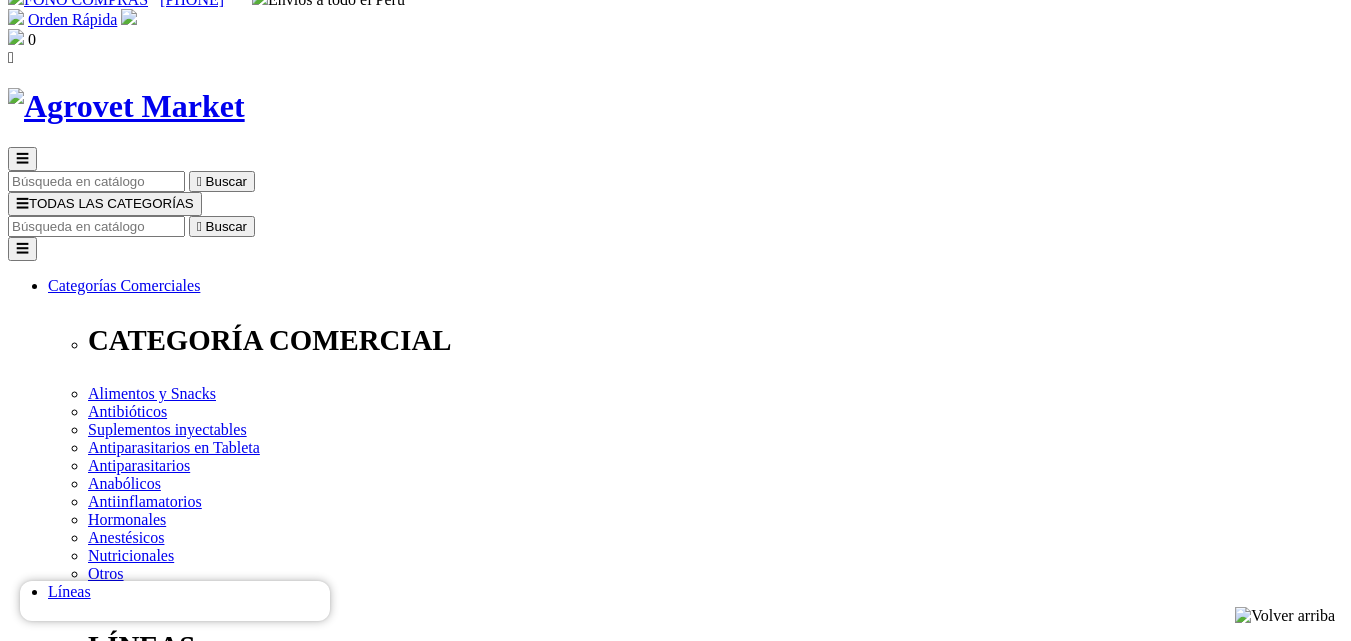 scroll, scrollTop: 0, scrollLeft: 0, axis: both 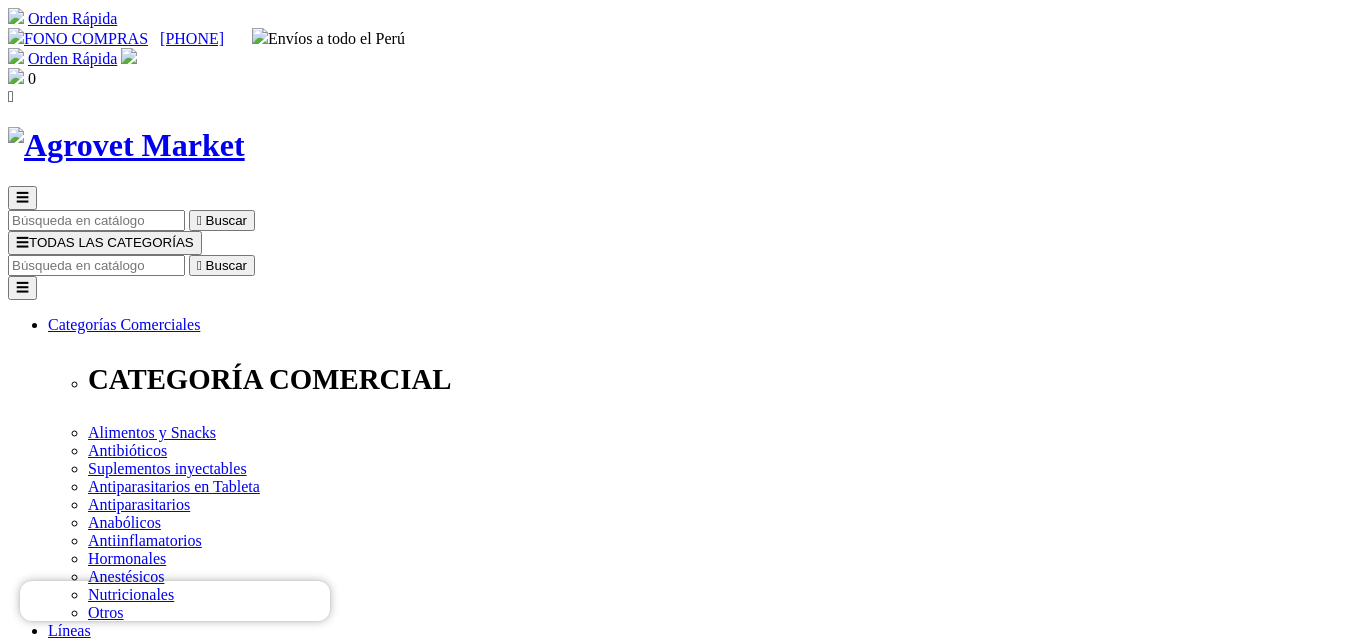 click at bounding box center (96, 265) 